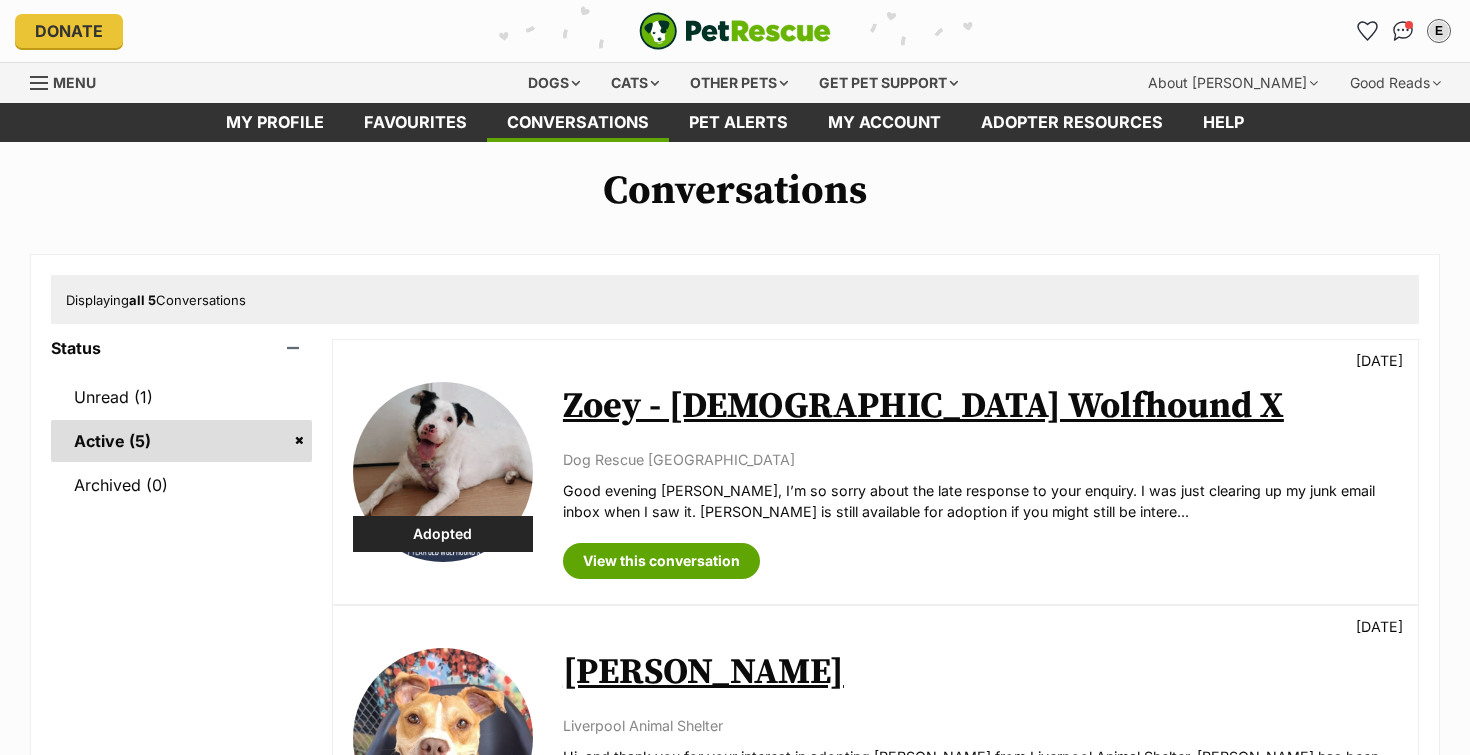 scroll, scrollTop: 0, scrollLeft: 0, axis: both 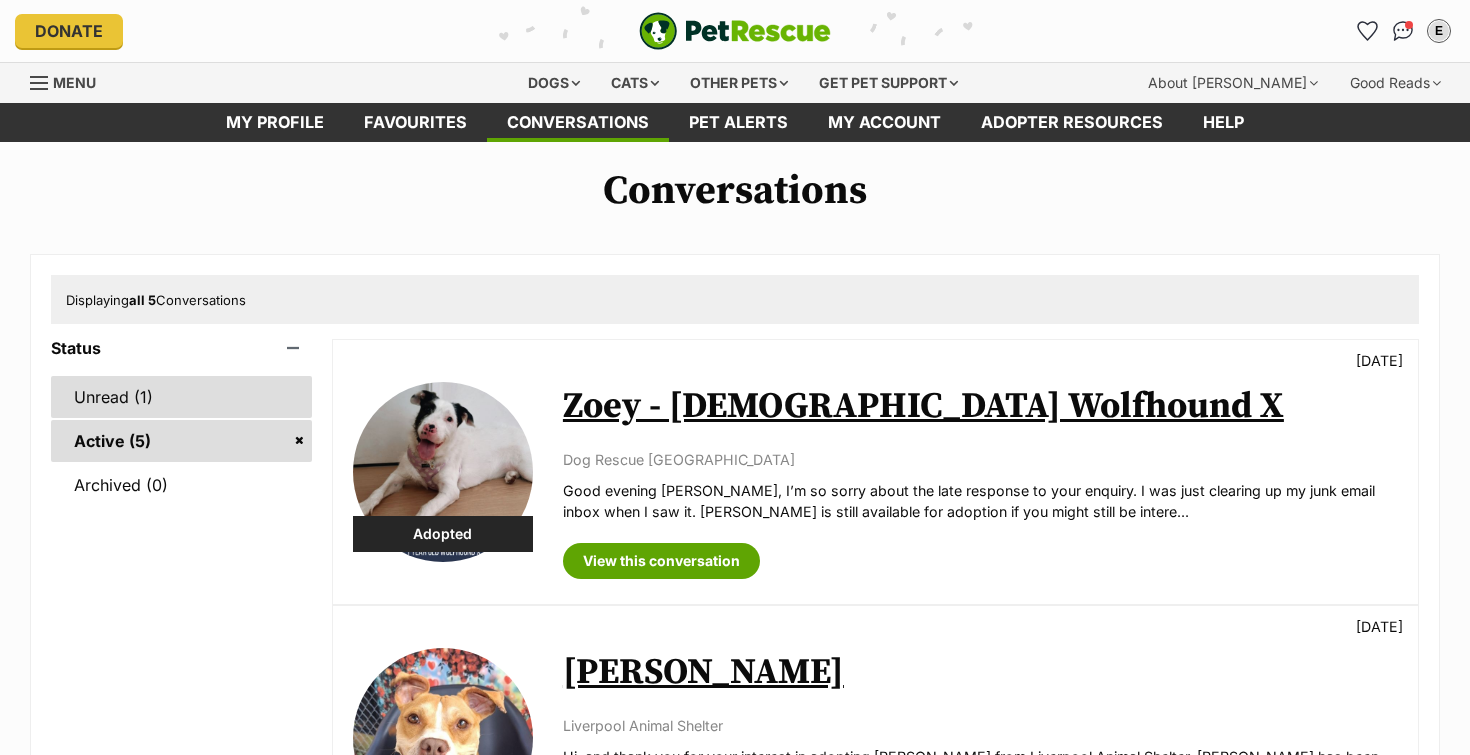 click on "Unread (1)" at bounding box center (181, 397) 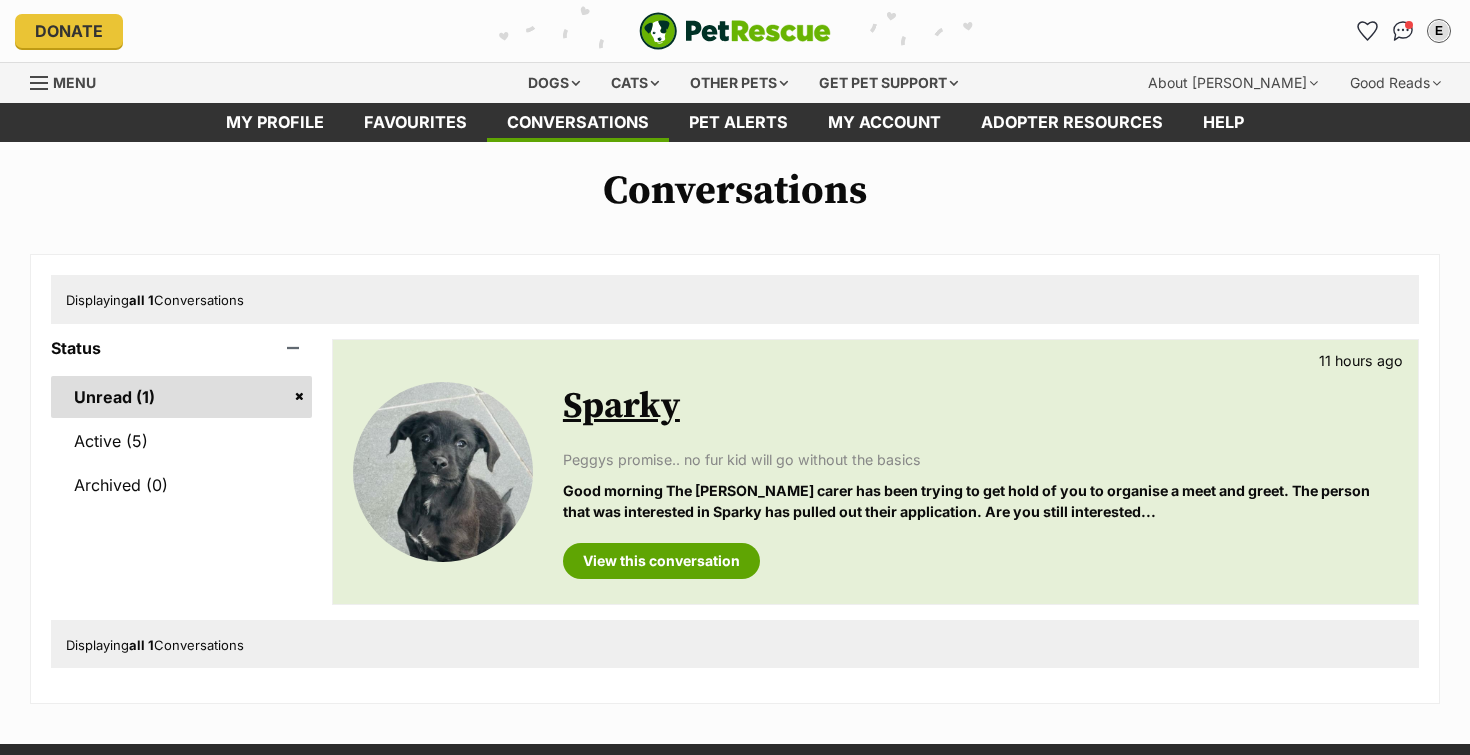 scroll, scrollTop: 0, scrollLeft: 0, axis: both 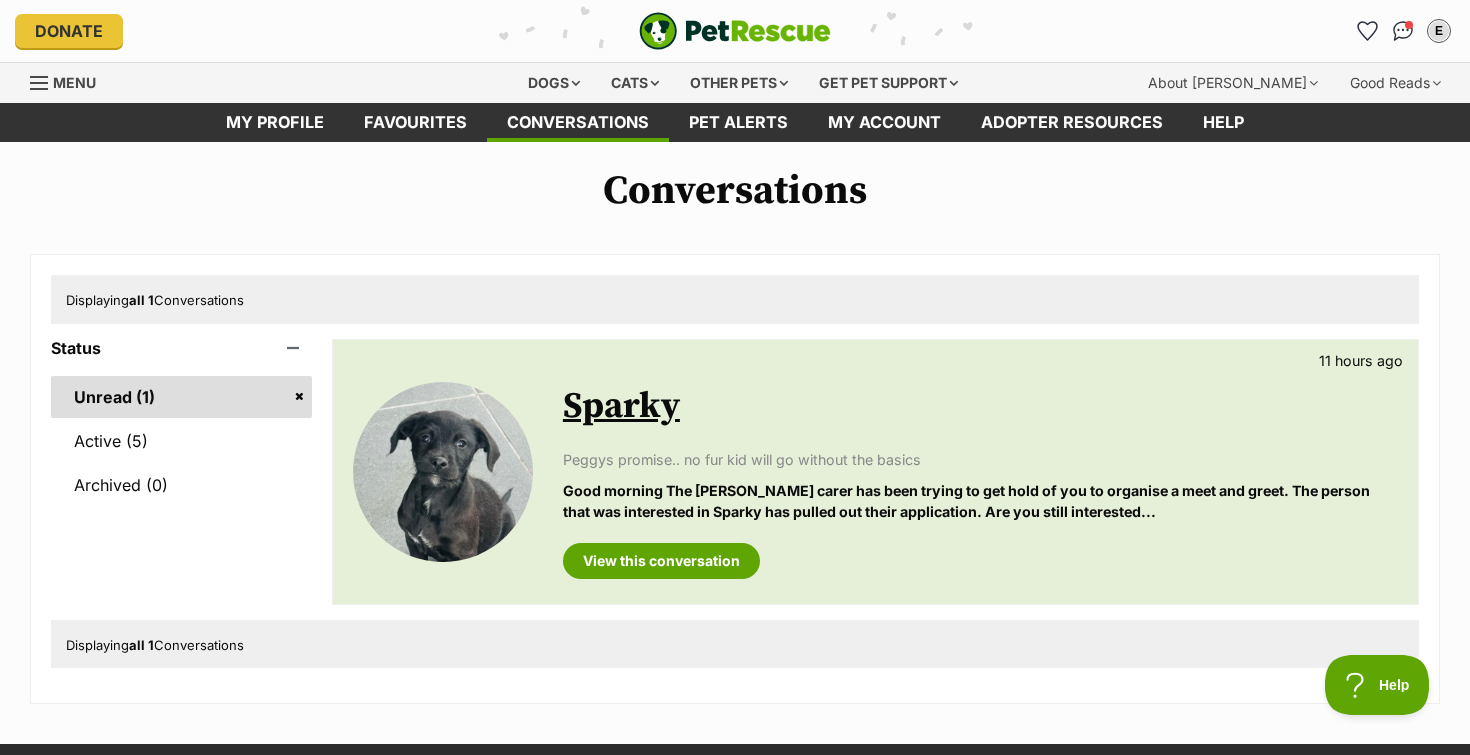 click at bounding box center (443, 472) 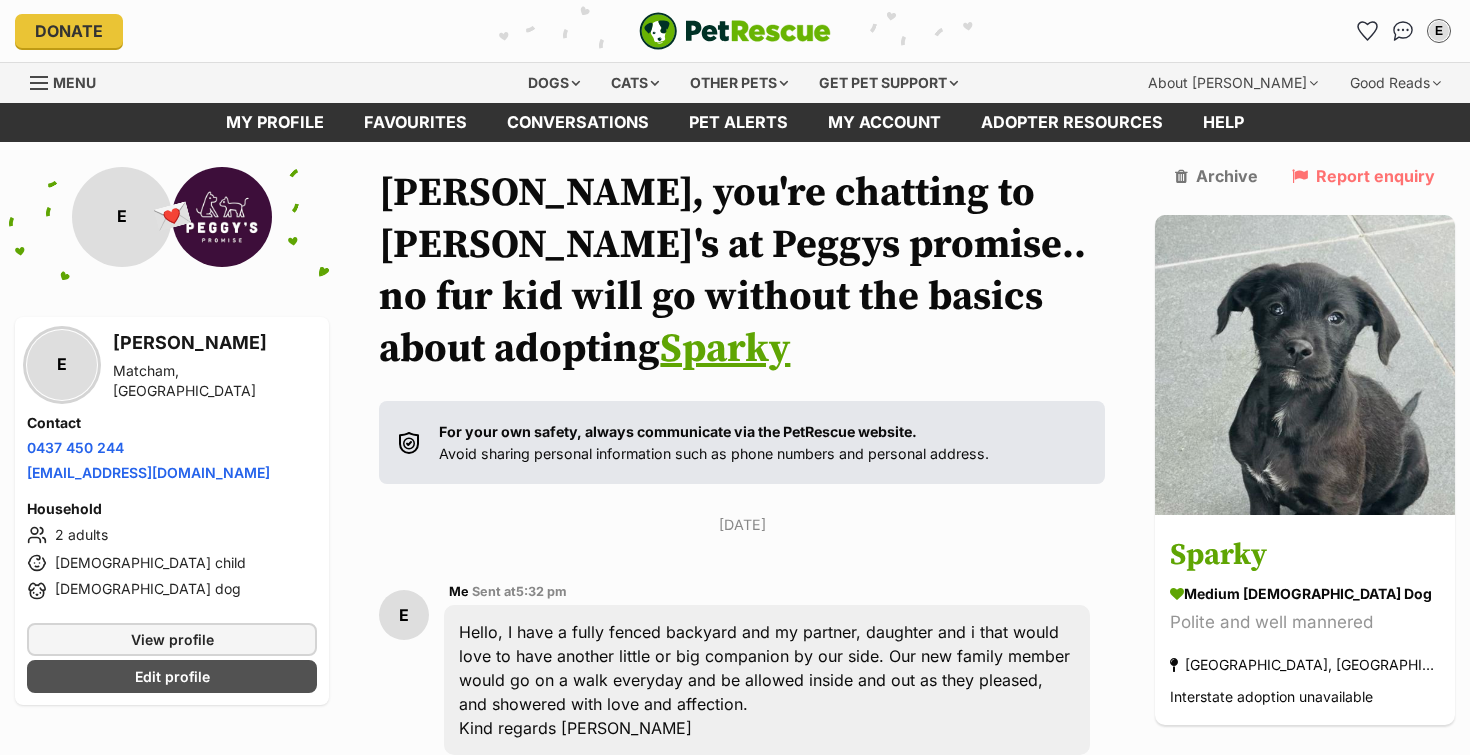 scroll, scrollTop: 0, scrollLeft: 0, axis: both 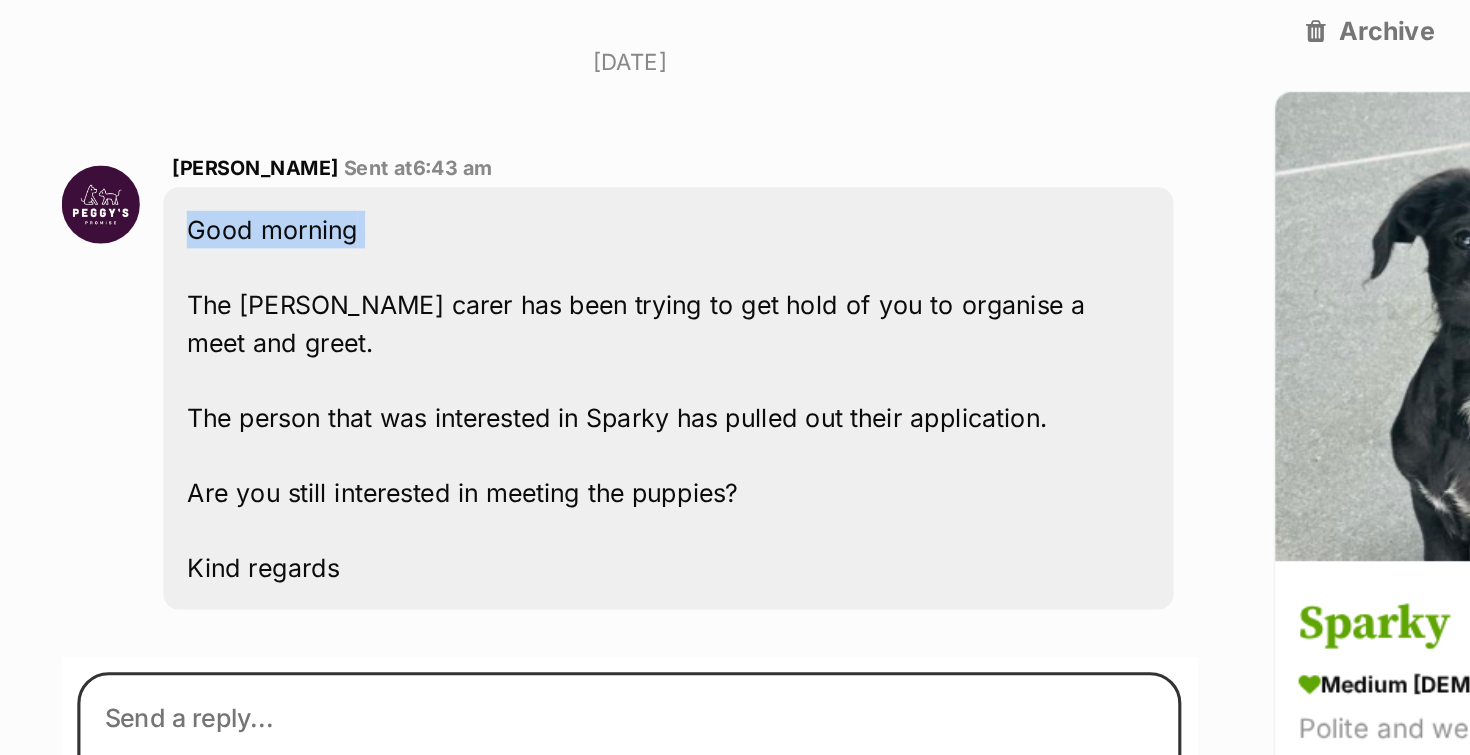 drag, startPoint x: 618, startPoint y: 120, endPoint x: 619, endPoint y: 140, distance: 20.024984 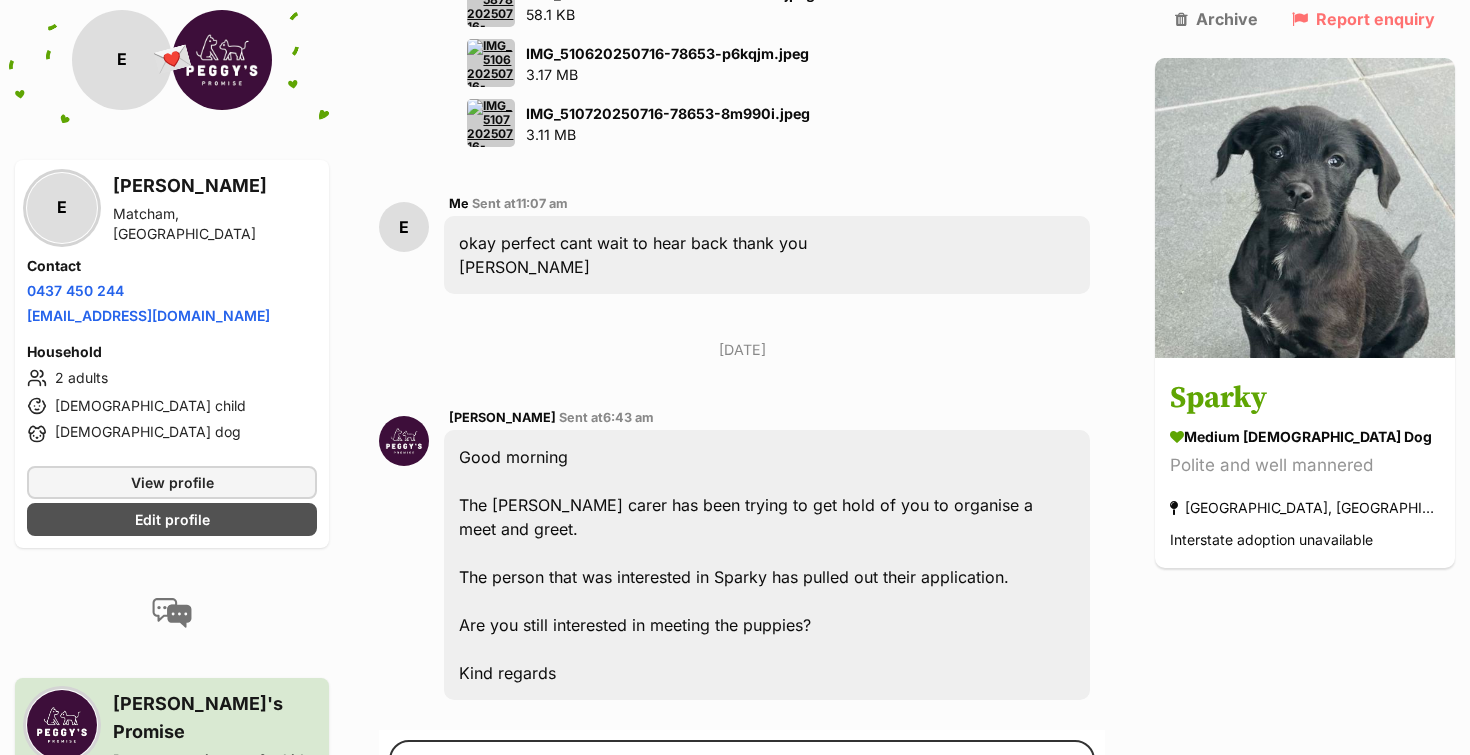 click on "[DATE]" at bounding box center (742, 349) 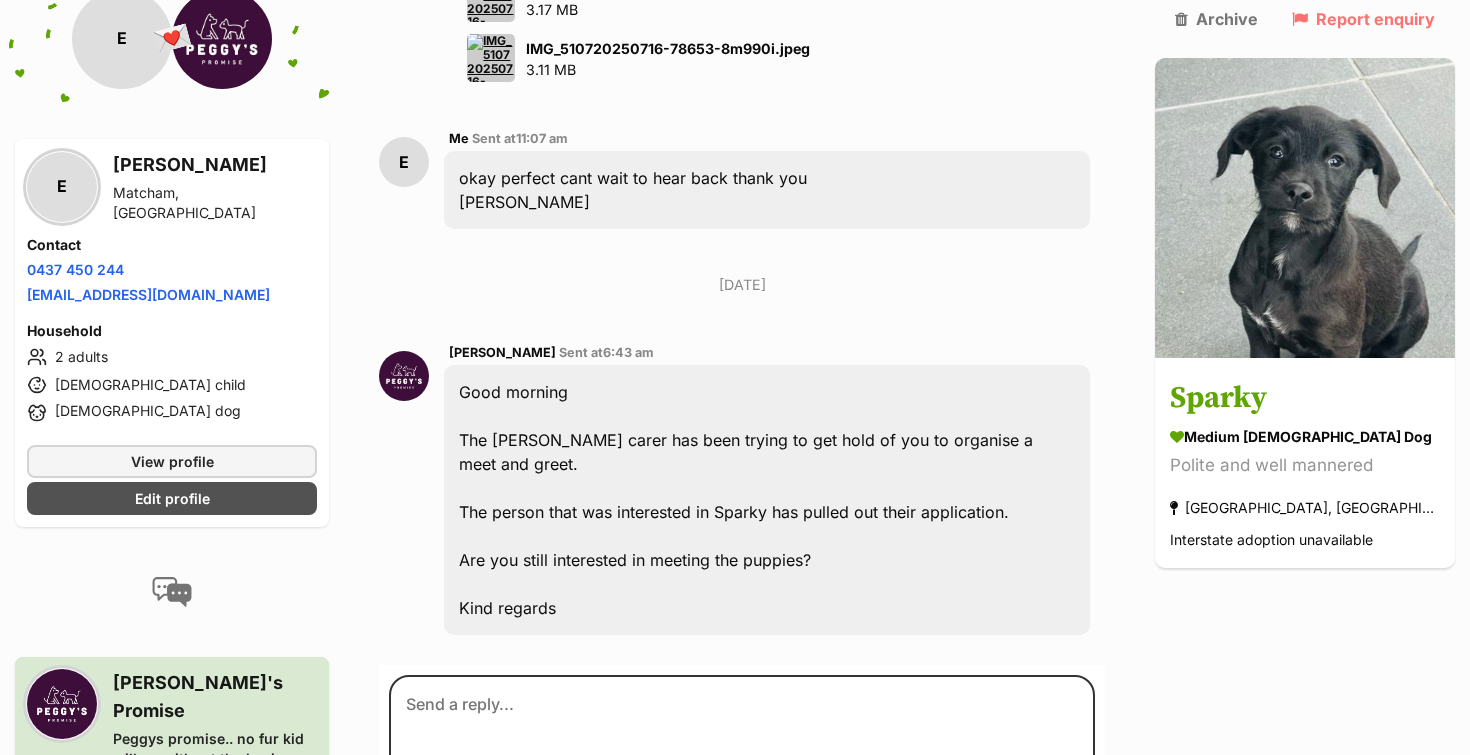 scroll, scrollTop: 4333, scrollLeft: 0, axis: vertical 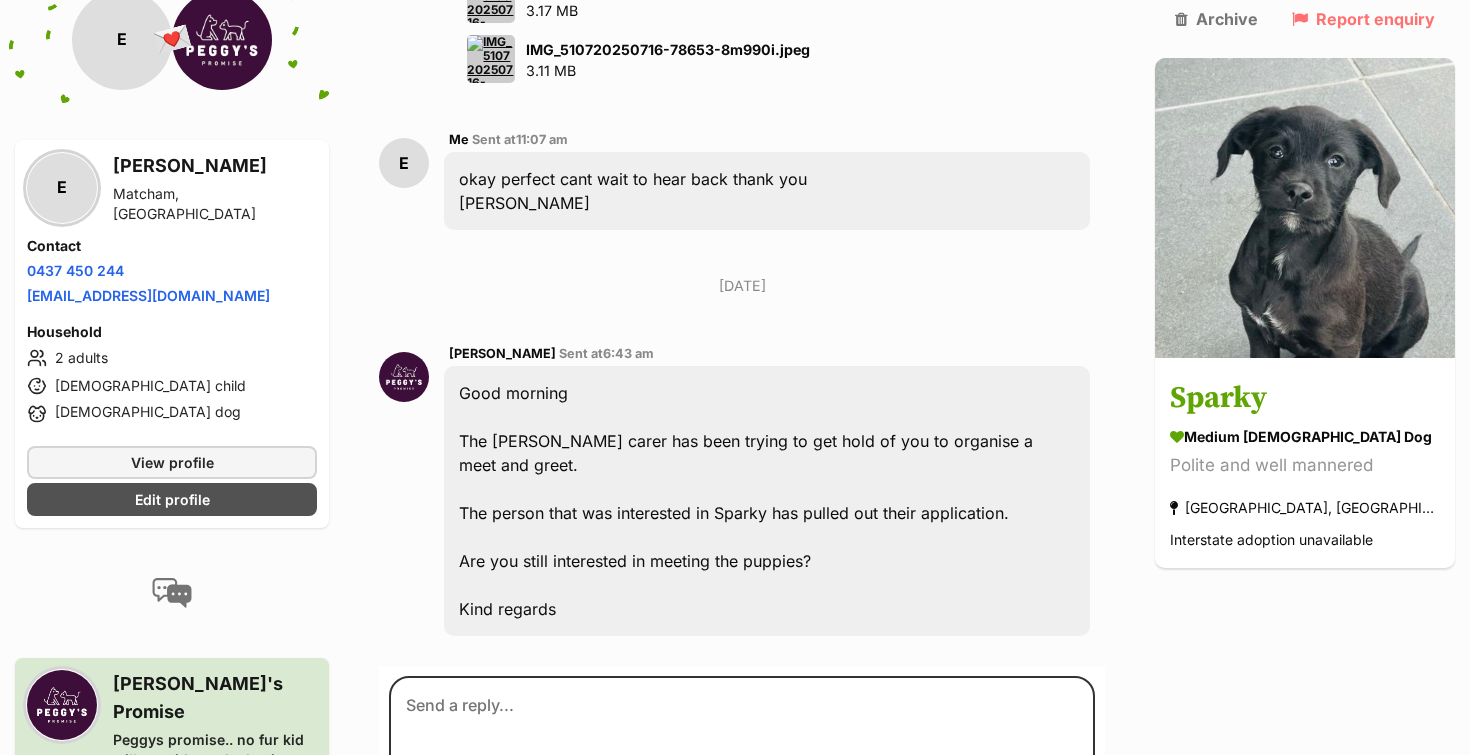 click on "[DATE]" at bounding box center (742, 285) 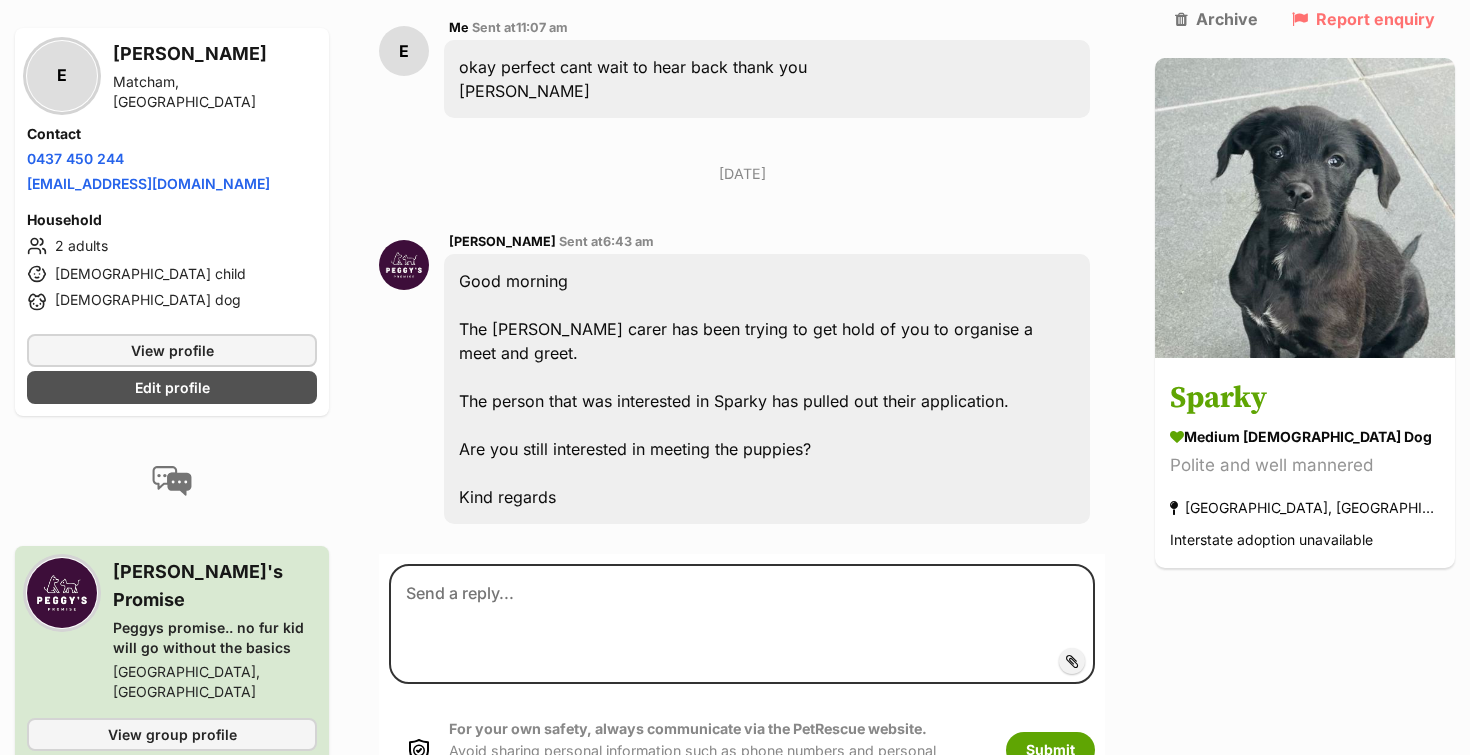scroll, scrollTop: 4403, scrollLeft: 0, axis: vertical 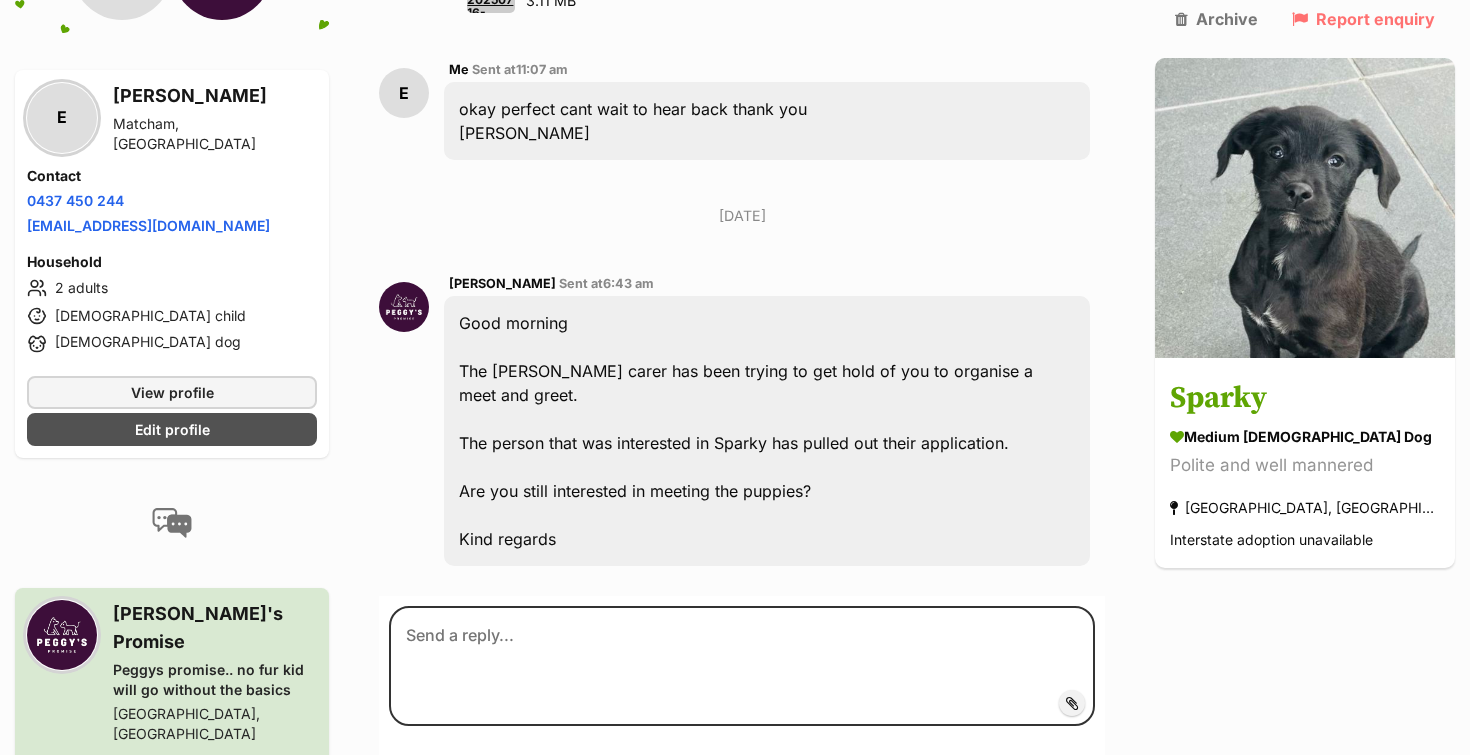 drag, startPoint x: 872, startPoint y: 193, endPoint x: 697, endPoint y: 196, distance: 175.02571 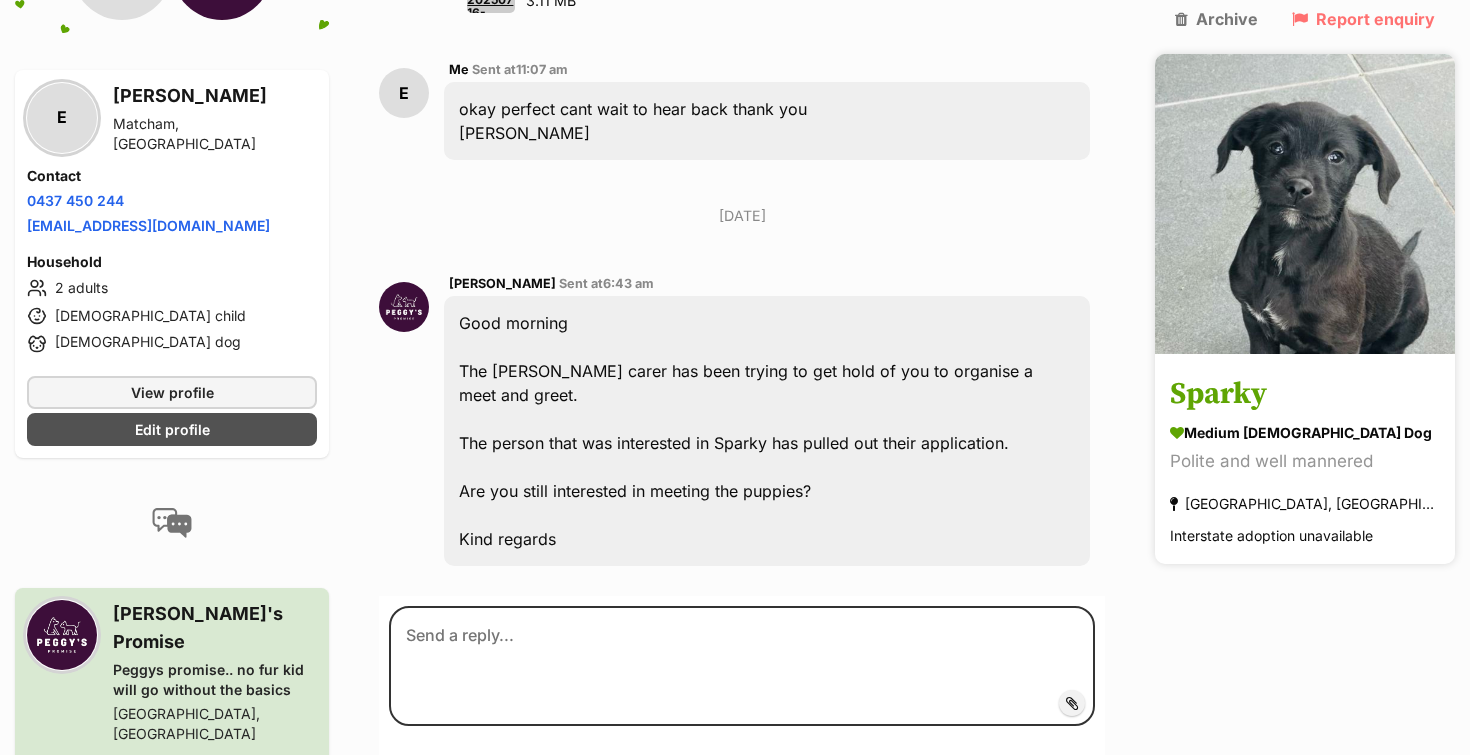 click at bounding box center (1305, 204) 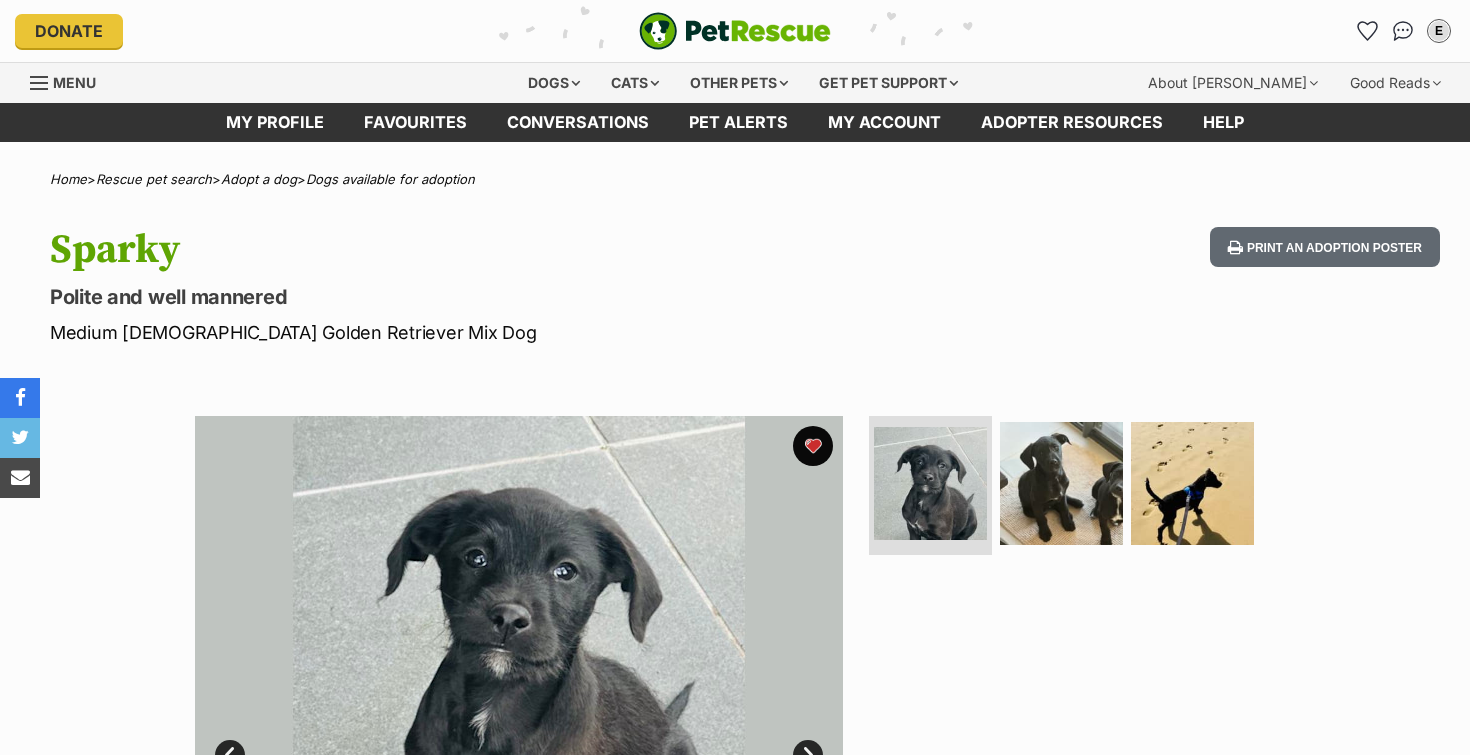 scroll, scrollTop: 0, scrollLeft: 0, axis: both 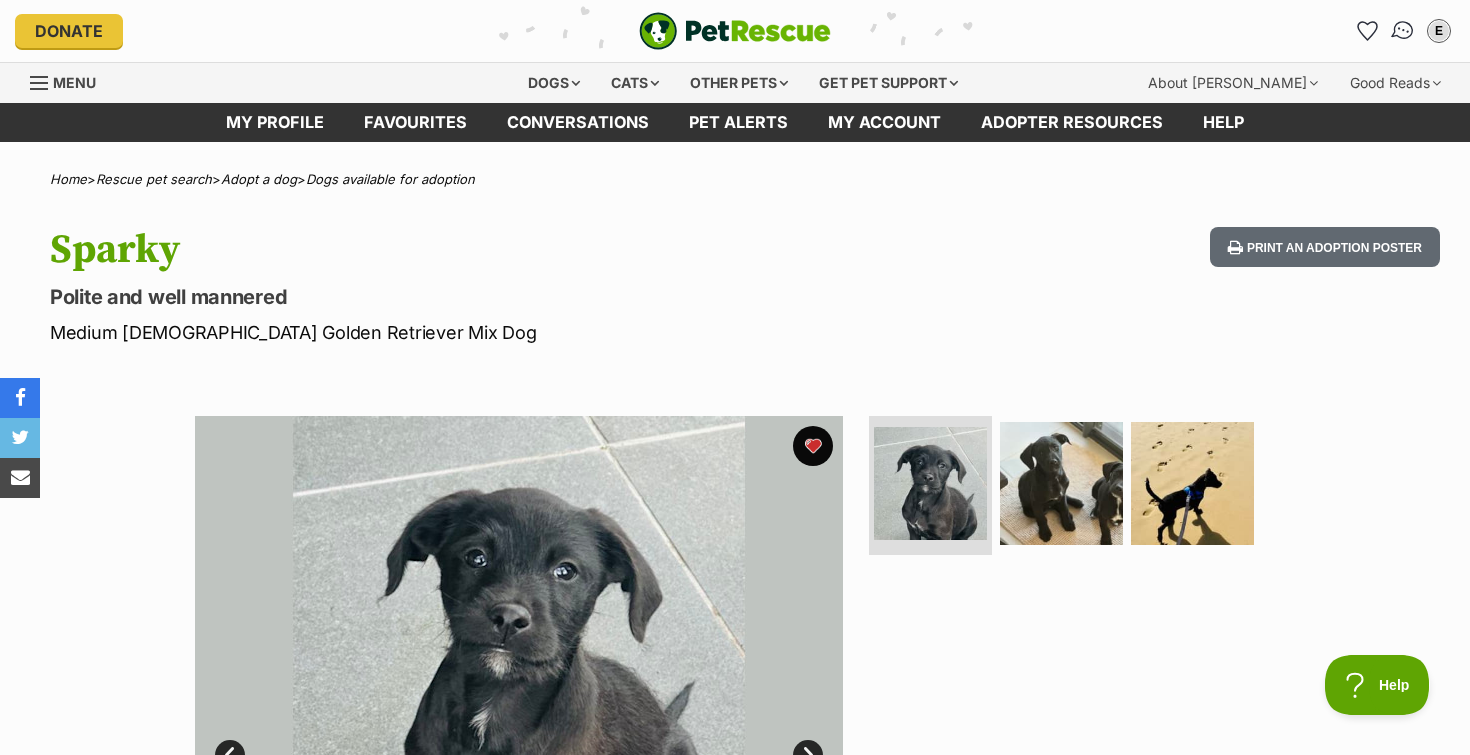 click at bounding box center (1403, 31) 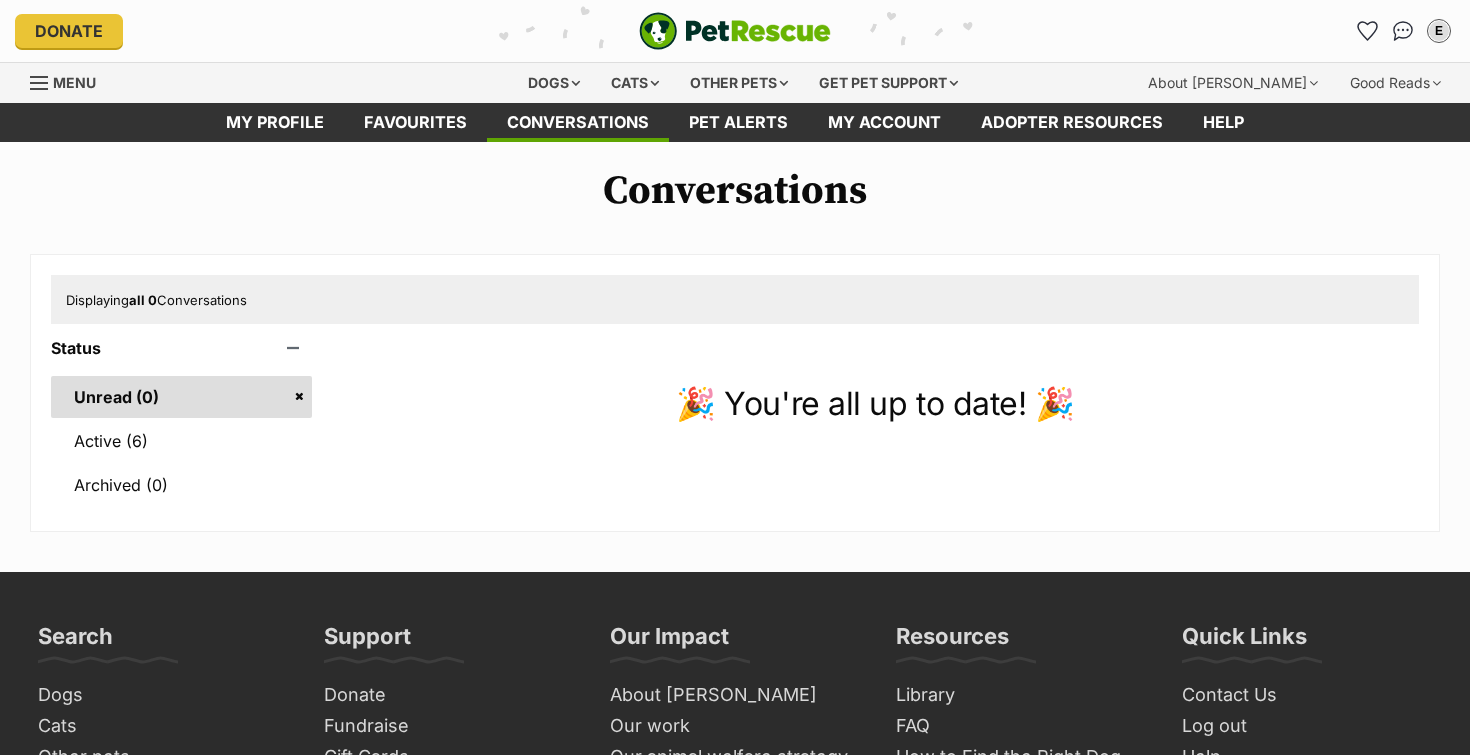 scroll, scrollTop: 0, scrollLeft: 0, axis: both 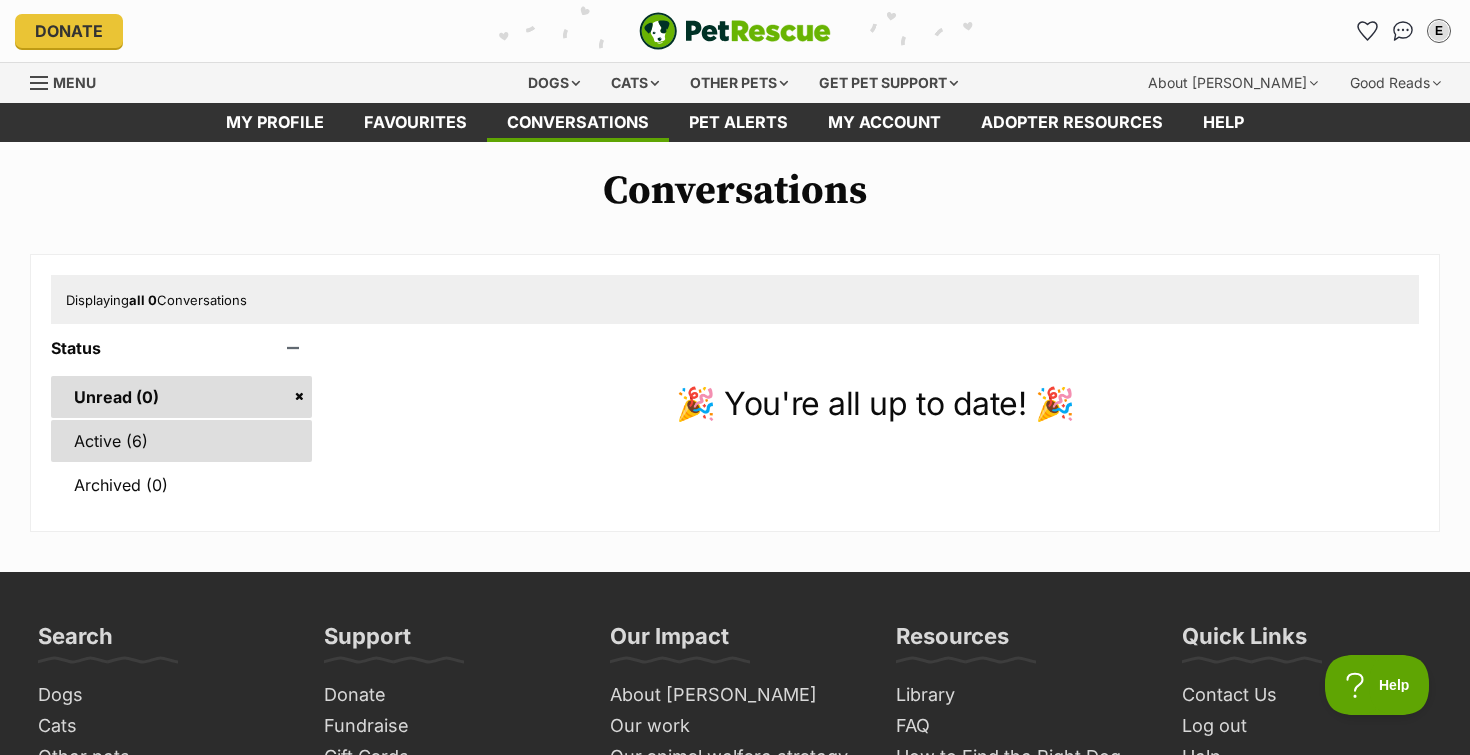 click on "Active (6)" at bounding box center (181, 441) 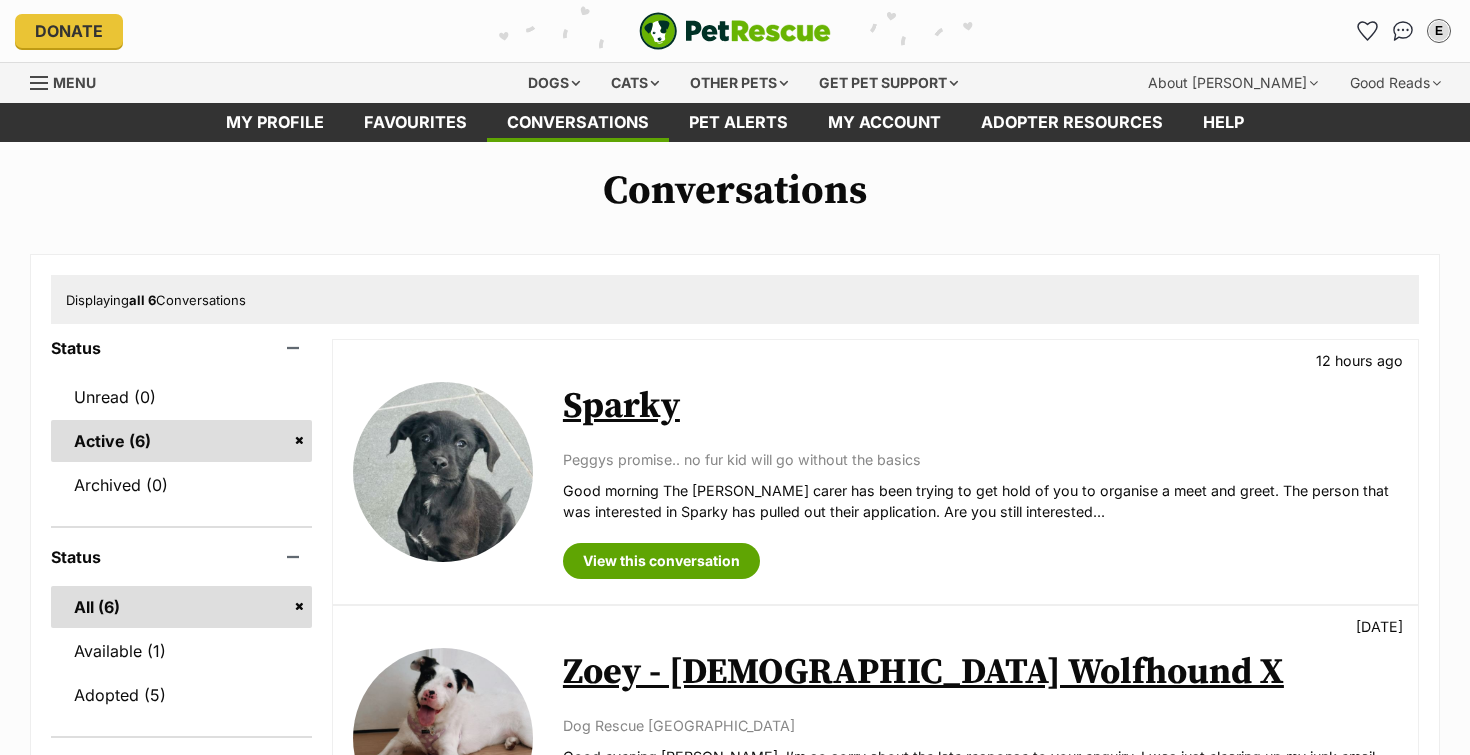 scroll, scrollTop: 0, scrollLeft: 0, axis: both 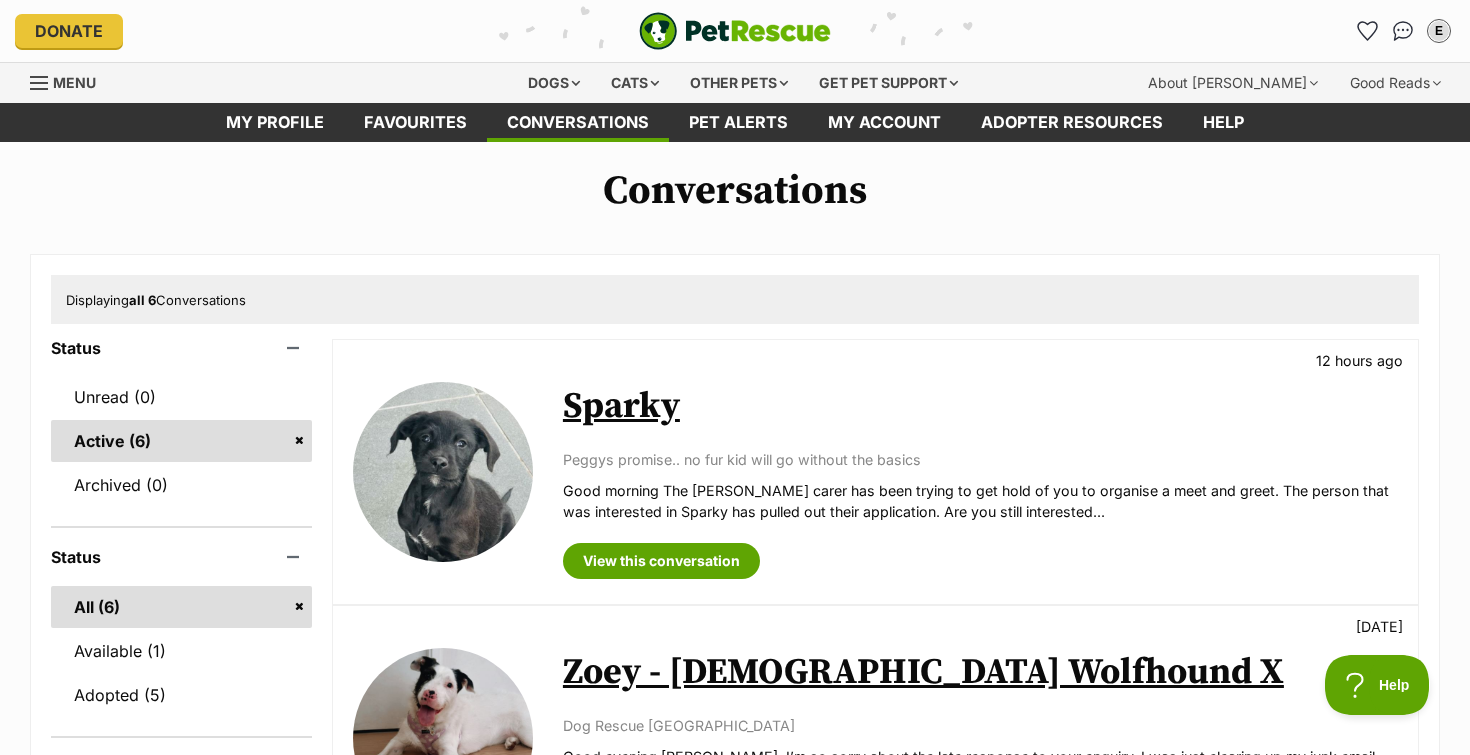 click at bounding box center (443, 472) 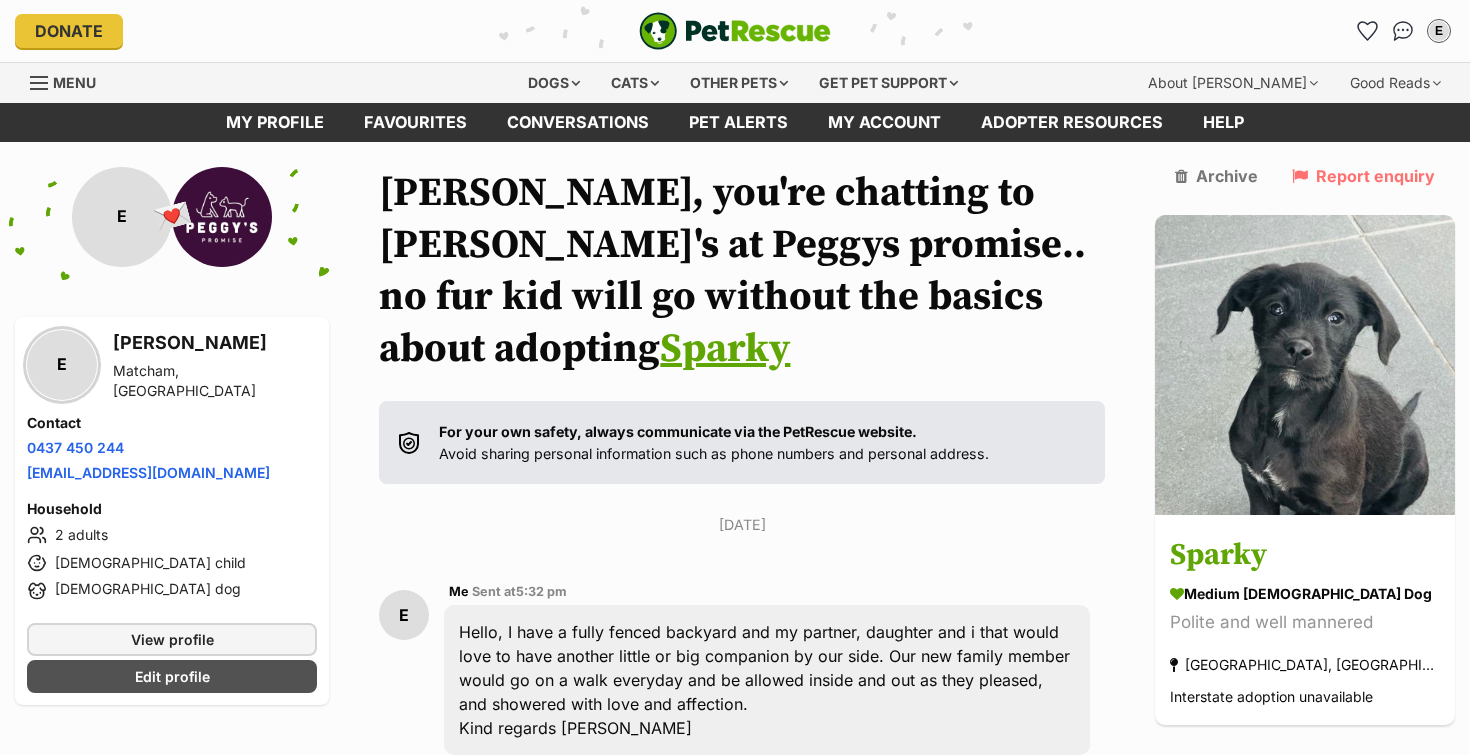 scroll, scrollTop: 0, scrollLeft: 0, axis: both 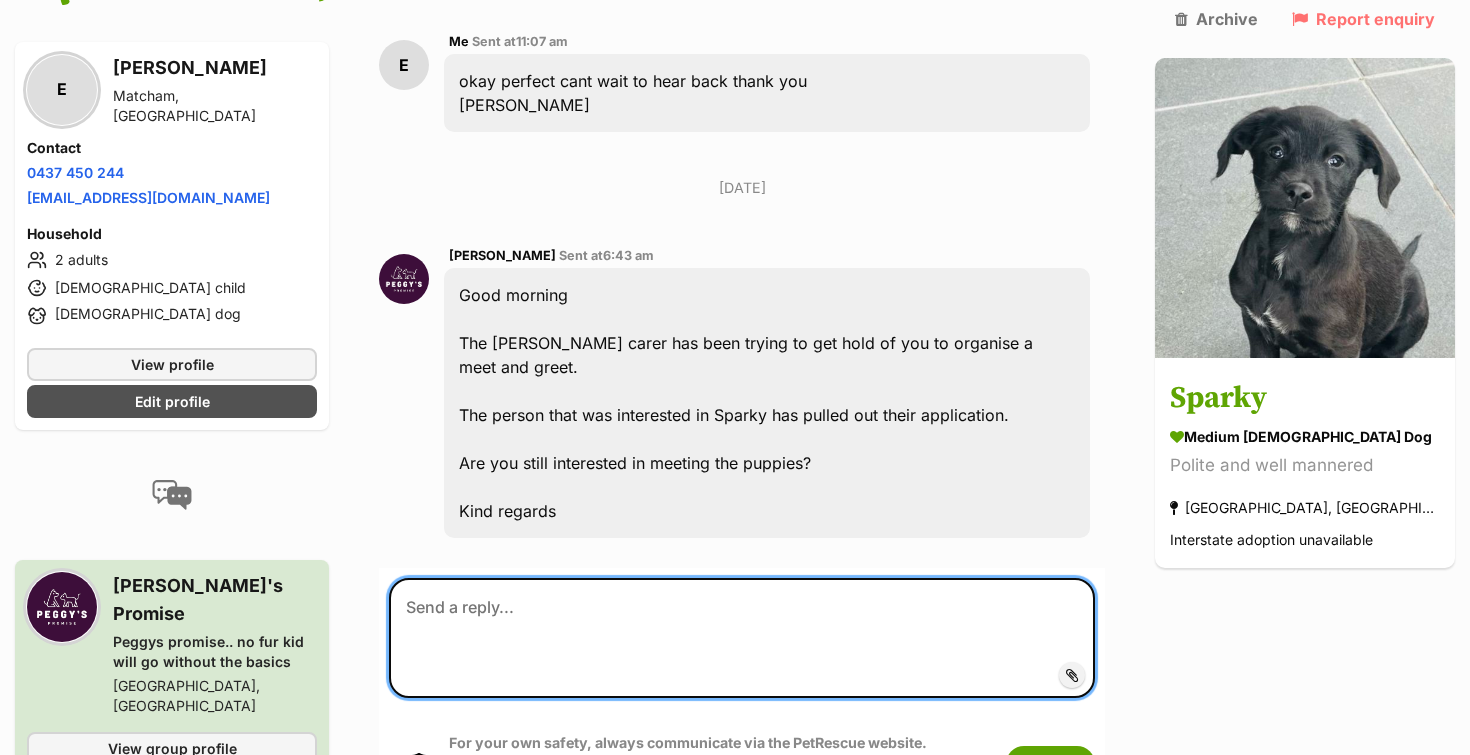 click at bounding box center [742, 638] 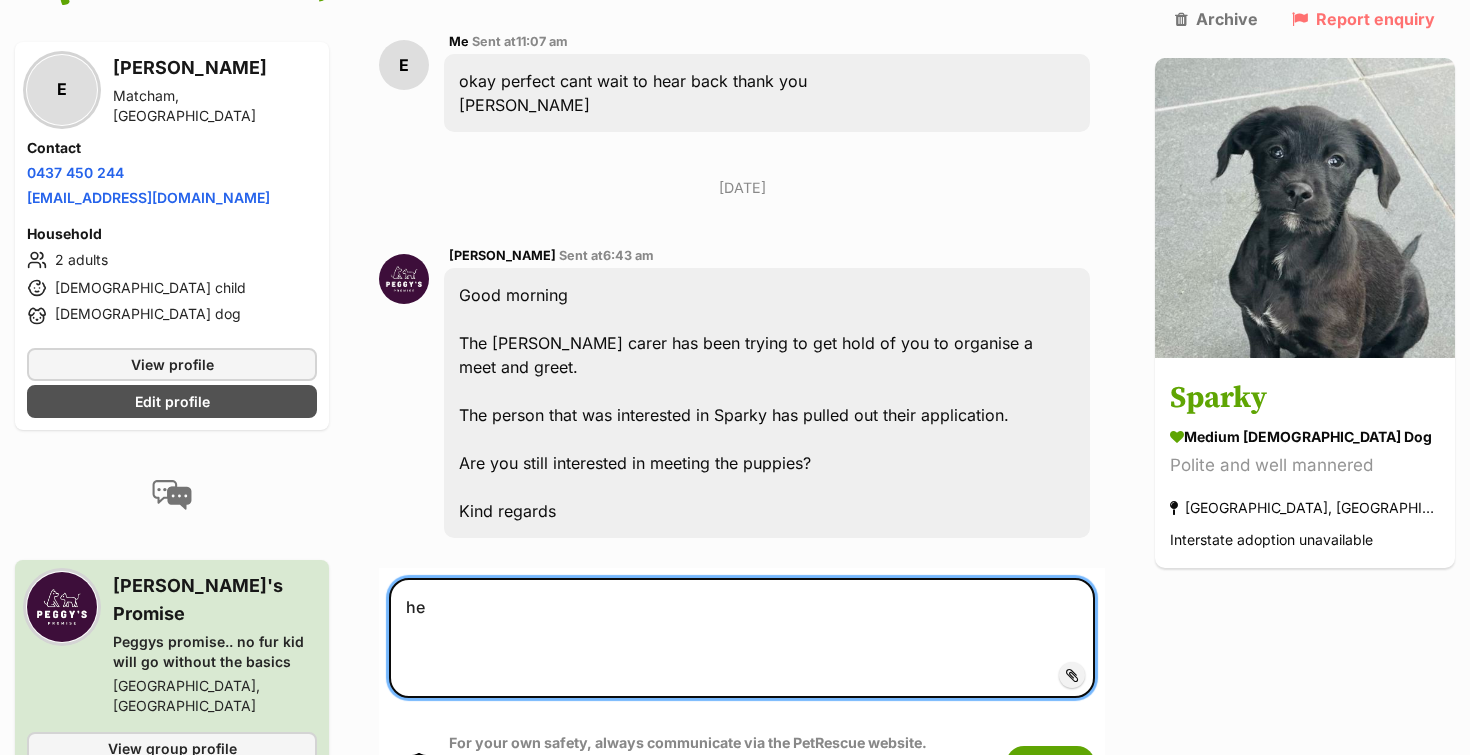 type on "h" 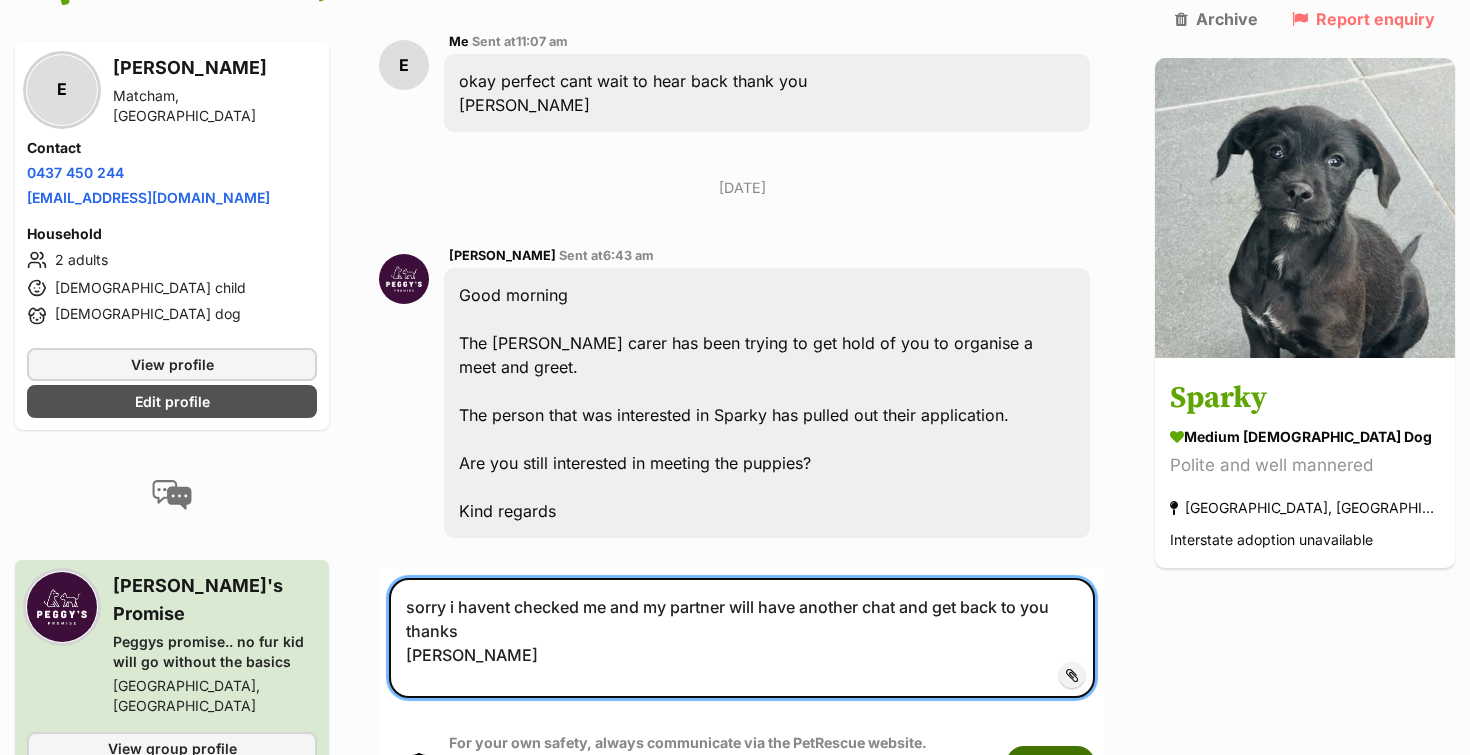 type on "sorry i havent checked me and my partner will have another chat and get back to you
thanks
emma" 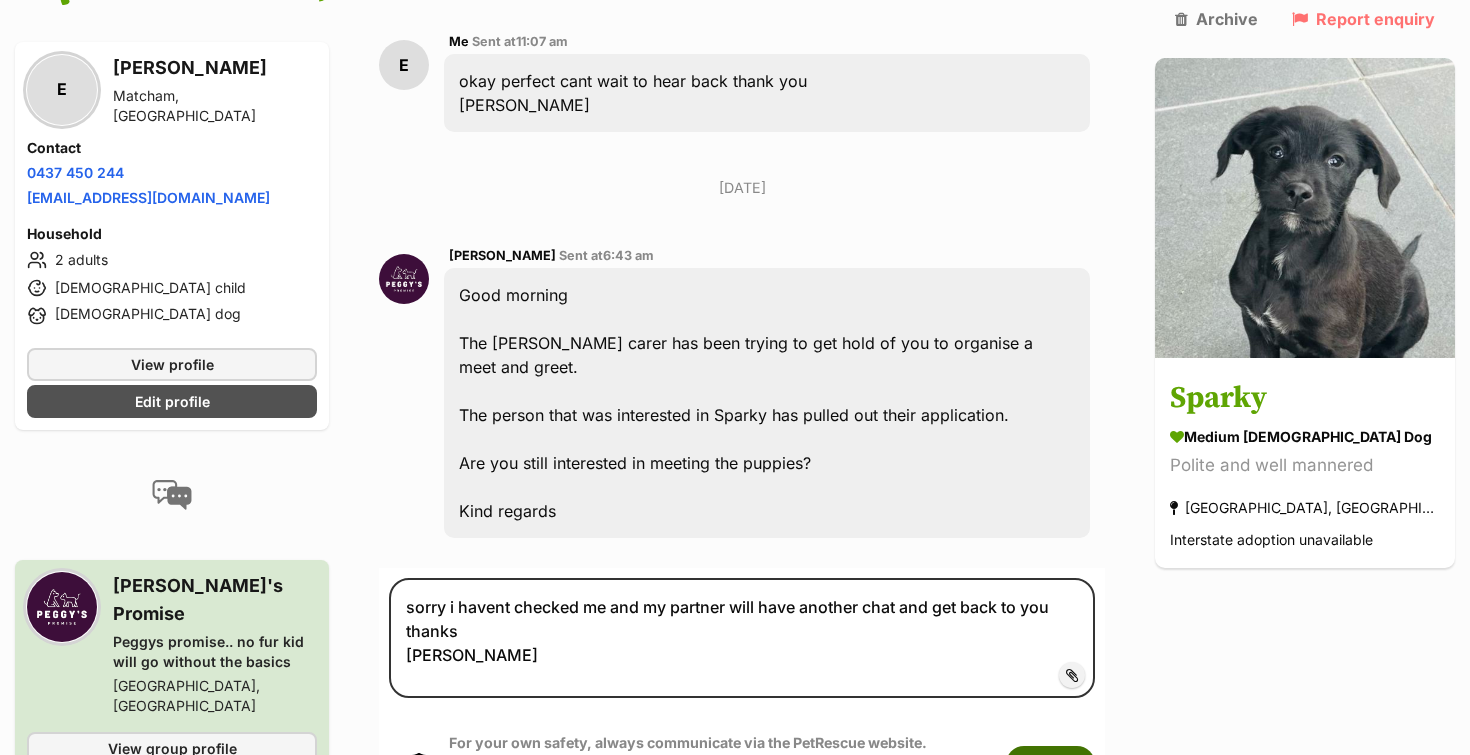 click on "Submit" at bounding box center [1050, 764] 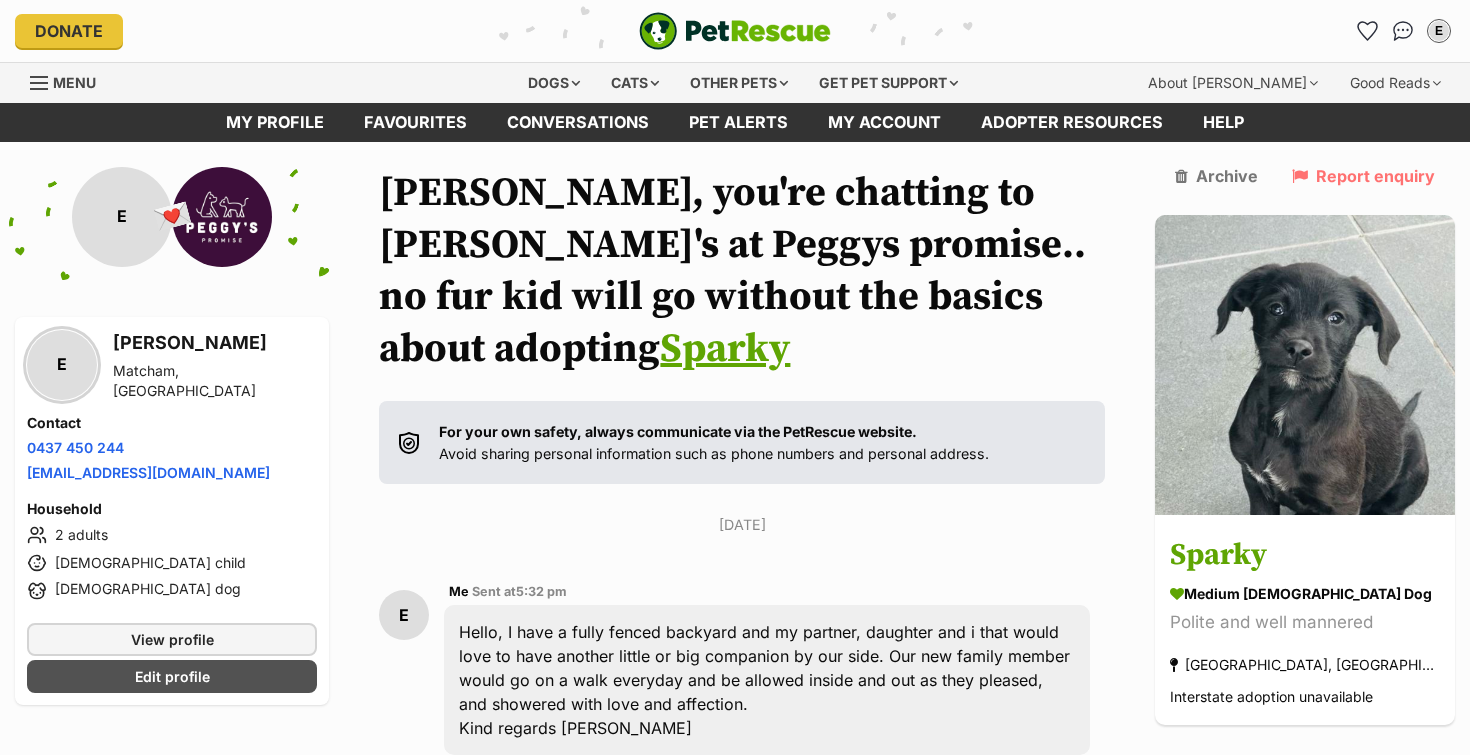 scroll, scrollTop: 4431, scrollLeft: 0, axis: vertical 